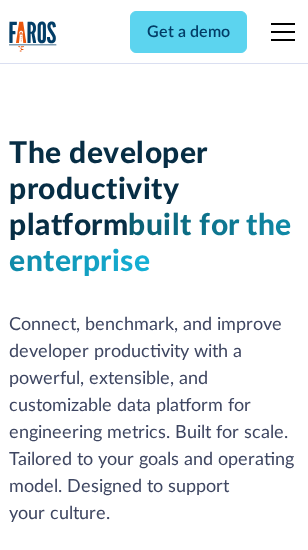 scroll, scrollTop: 0, scrollLeft: 0, axis: both 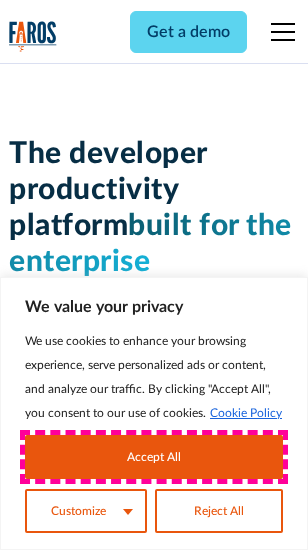 click on "Accept All" at bounding box center (154, 457) 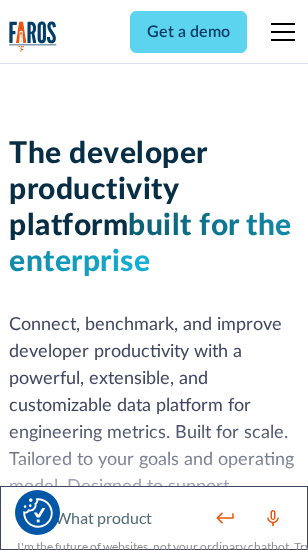 scroll, scrollTop: 301, scrollLeft: 0, axis: vertical 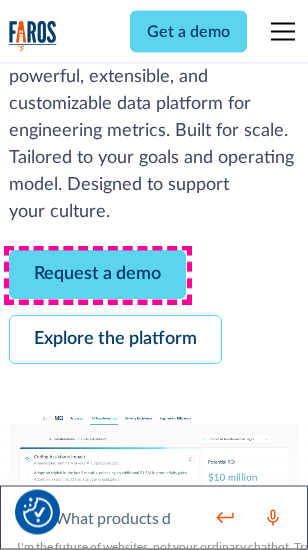 click on "Request a demo" at bounding box center [97, 275] 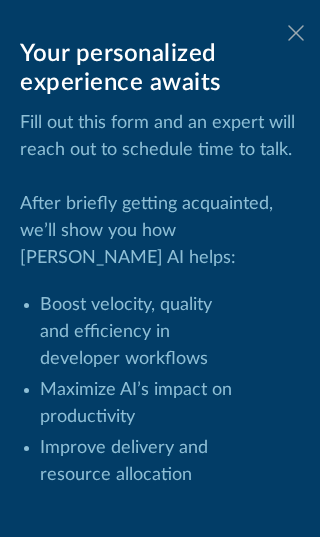 click 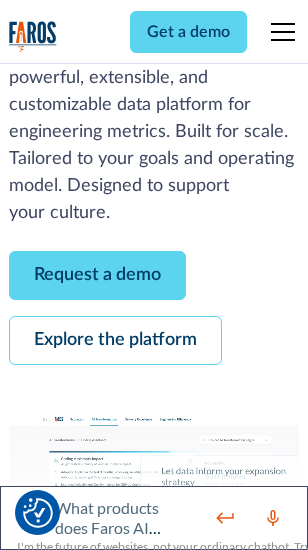 scroll, scrollTop: 366, scrollLeft: 0, axis: vertical 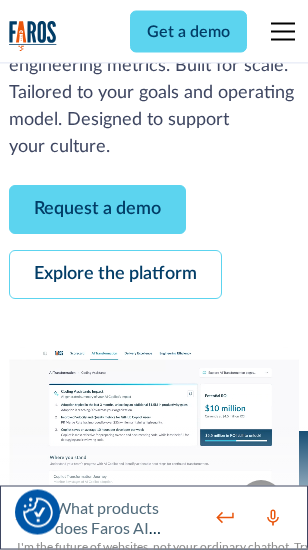click on "Explore the platform" at bounding box center (115, 275) 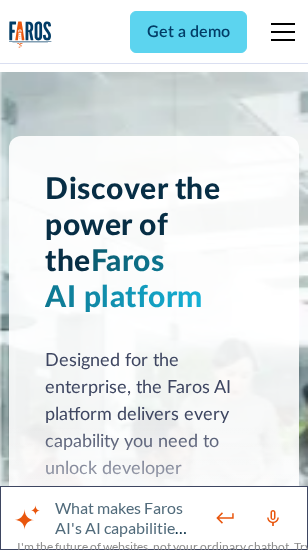 scroll, scrollTop: 15242, scrollLeft: 0, axis: vertical 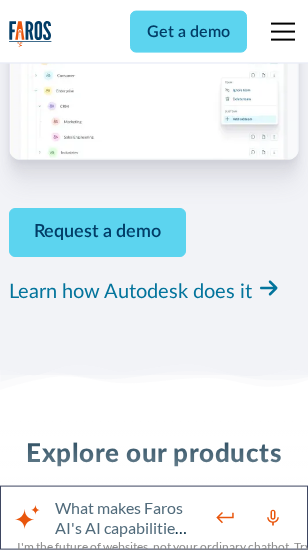 click on "Pricing" at bounding box center (33, 2512) 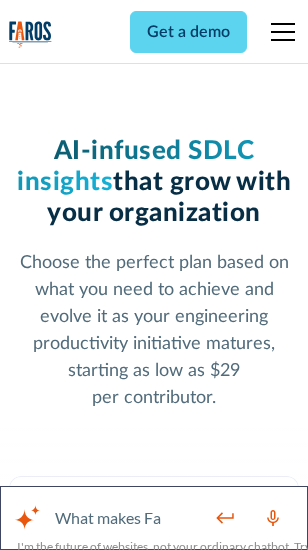scroll, scrollTop: 3178, scrollLeft: 0, axis: vertical 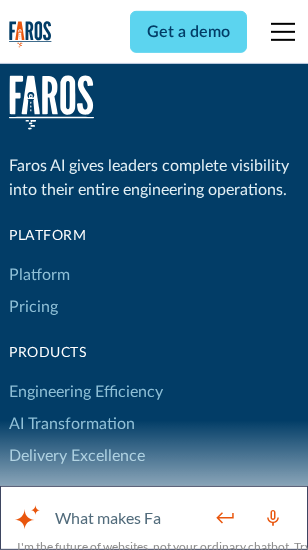 click on "Platform" at bounding box center [39, 275] 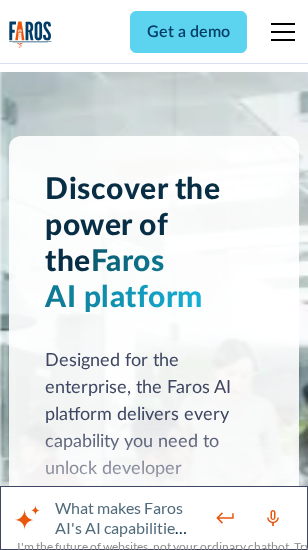 scroll, scrollTop: 15884, scrollLeft: 0, axis: vertical 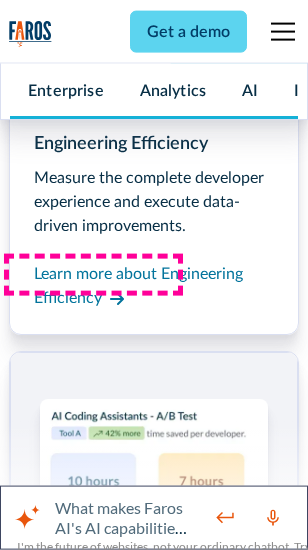 click on "Coding Assistant Impact" at bounding box center [94, 2481] 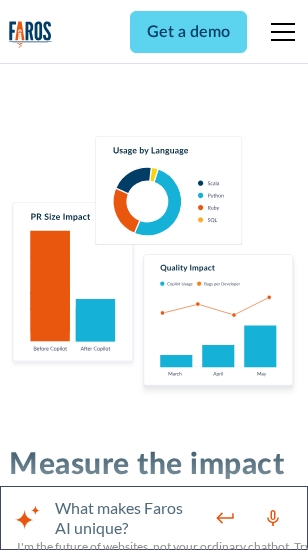 scroll, scrollTop: 12710, scrollLeft: 0, axis: vertical 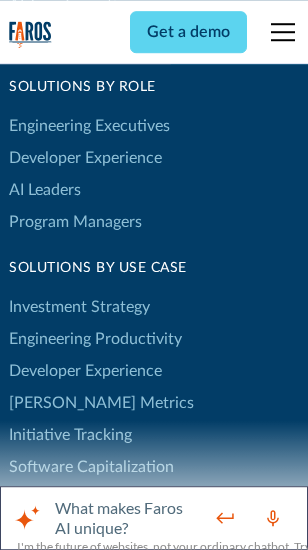 click on "[PERSON_NAME] Metrics" at bounding box center (101, 403) 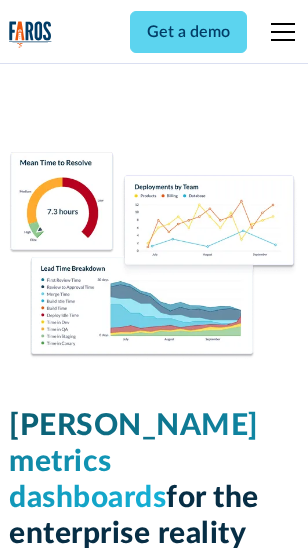 scroll, scrollTop: 9824, scrollLeft: 0, axis: vertical 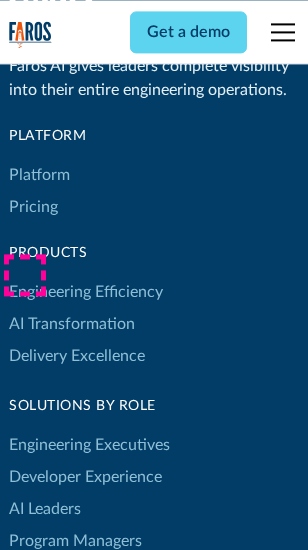 click on "Blog" at bounding box center (24, 939) 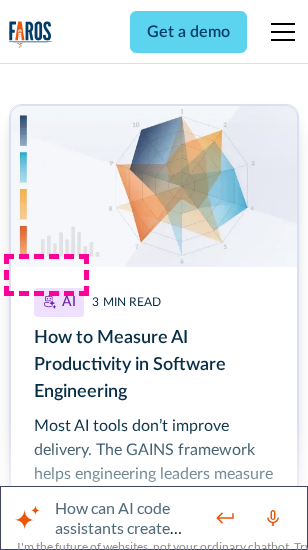 scroll, scrollTop: 8933, scrollLeft: 0, axis: vertical 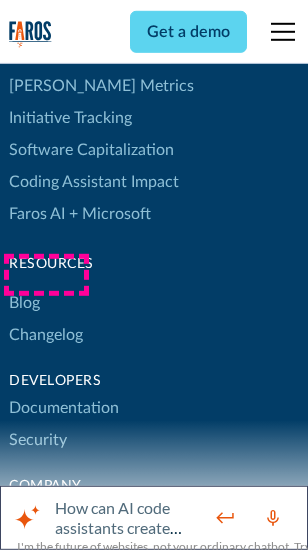 click on "Changelog" at bounding box center (46, 335) 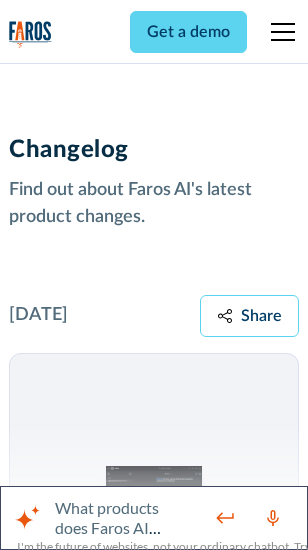 scroll, scrollTop: 24124, scrollLeft: 0, axis: vertical 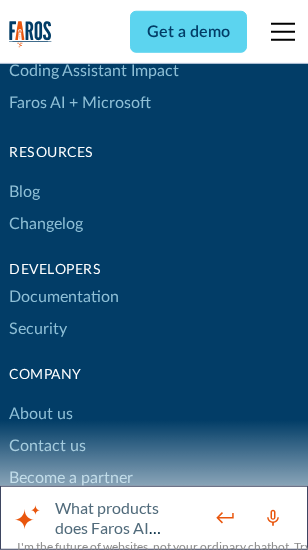 click on "About us" at bounding box center [41, 414] 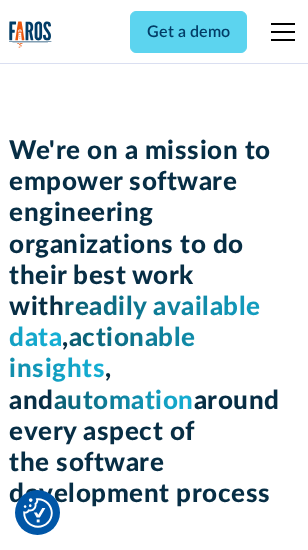 scroll, scrollTop: 6924, scrollLeft: 0, axis: vertical 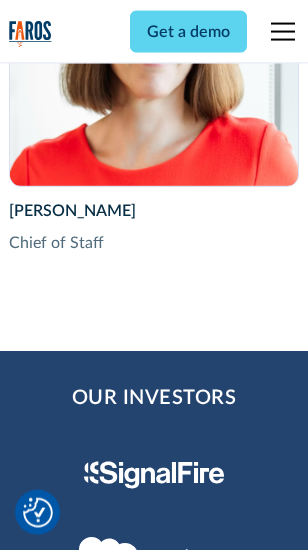click on "Contact us" at bounding box center (47, 2782) 